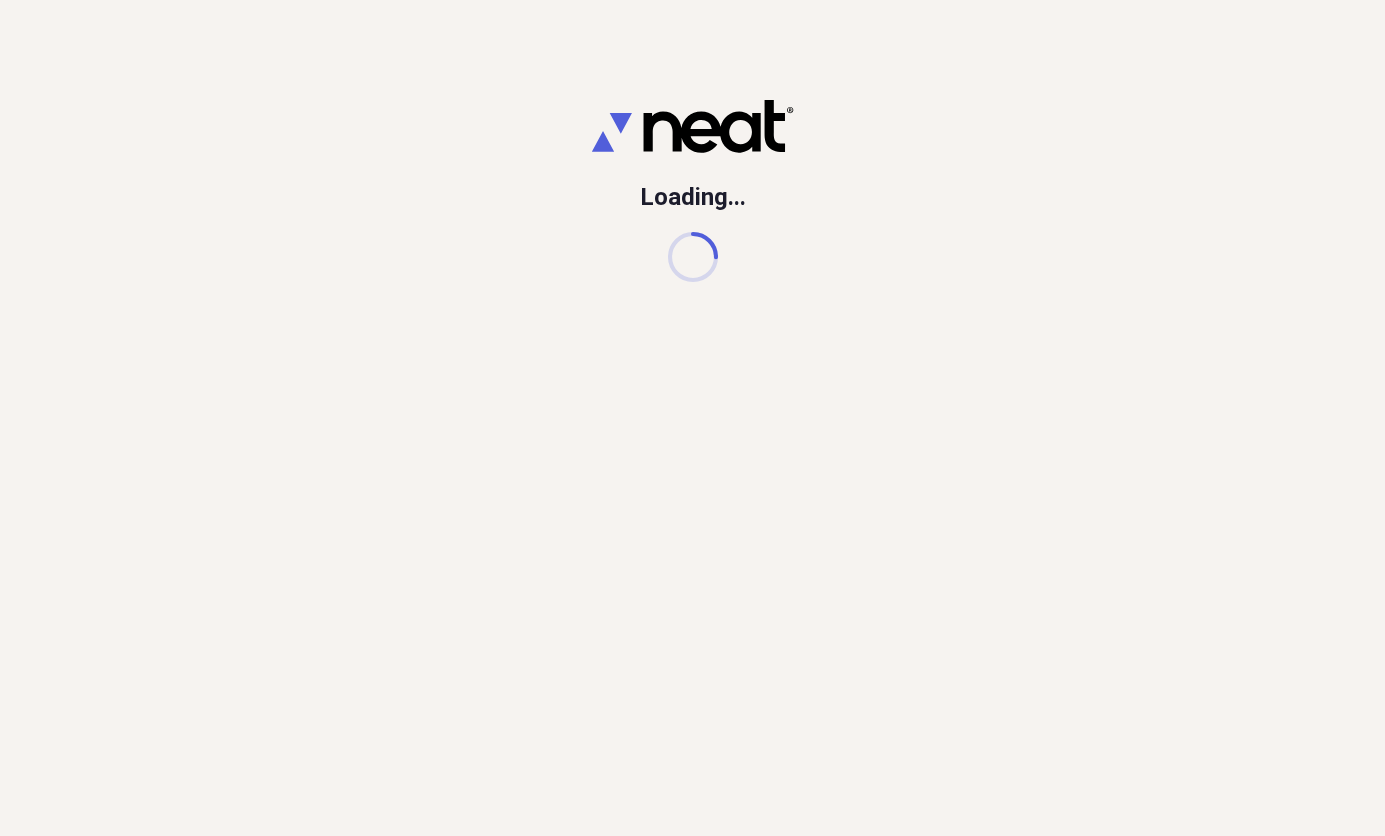 scroll, scrollTop: 0, scrollLeft: 0, axis: both 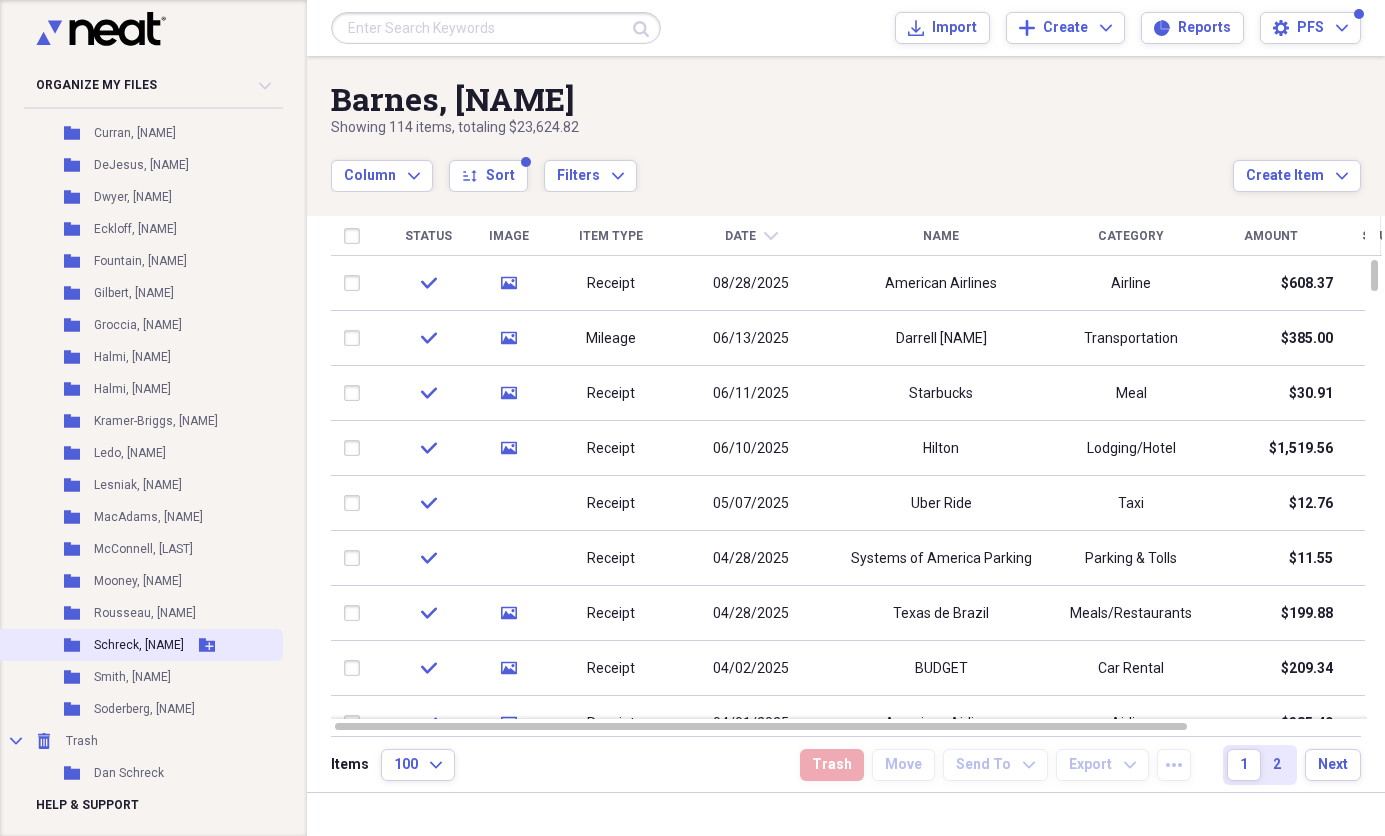 click on "Schreck, [NAME]" at bounding box center [139, 645] 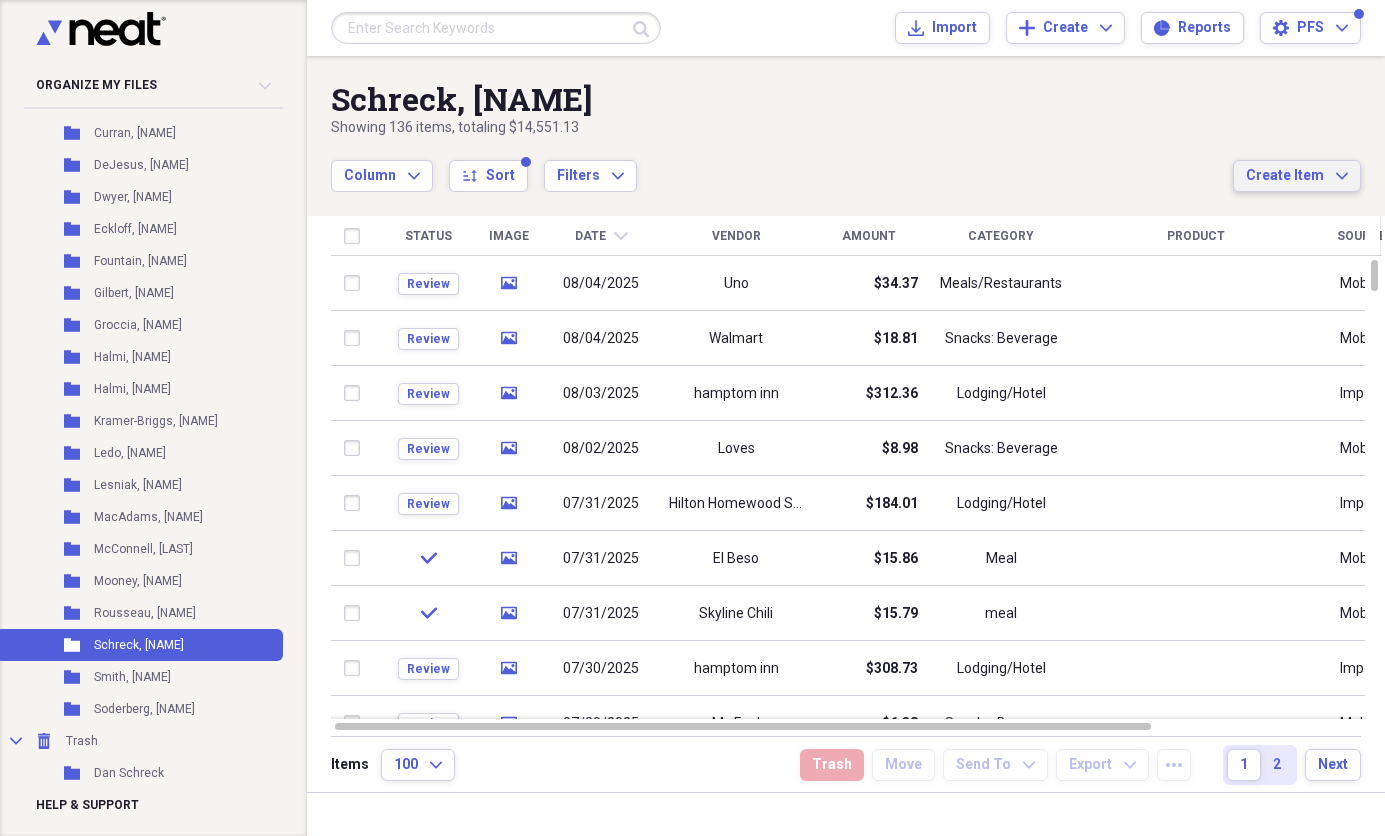 click on "Create Item" at bounding box center (1285, 176) 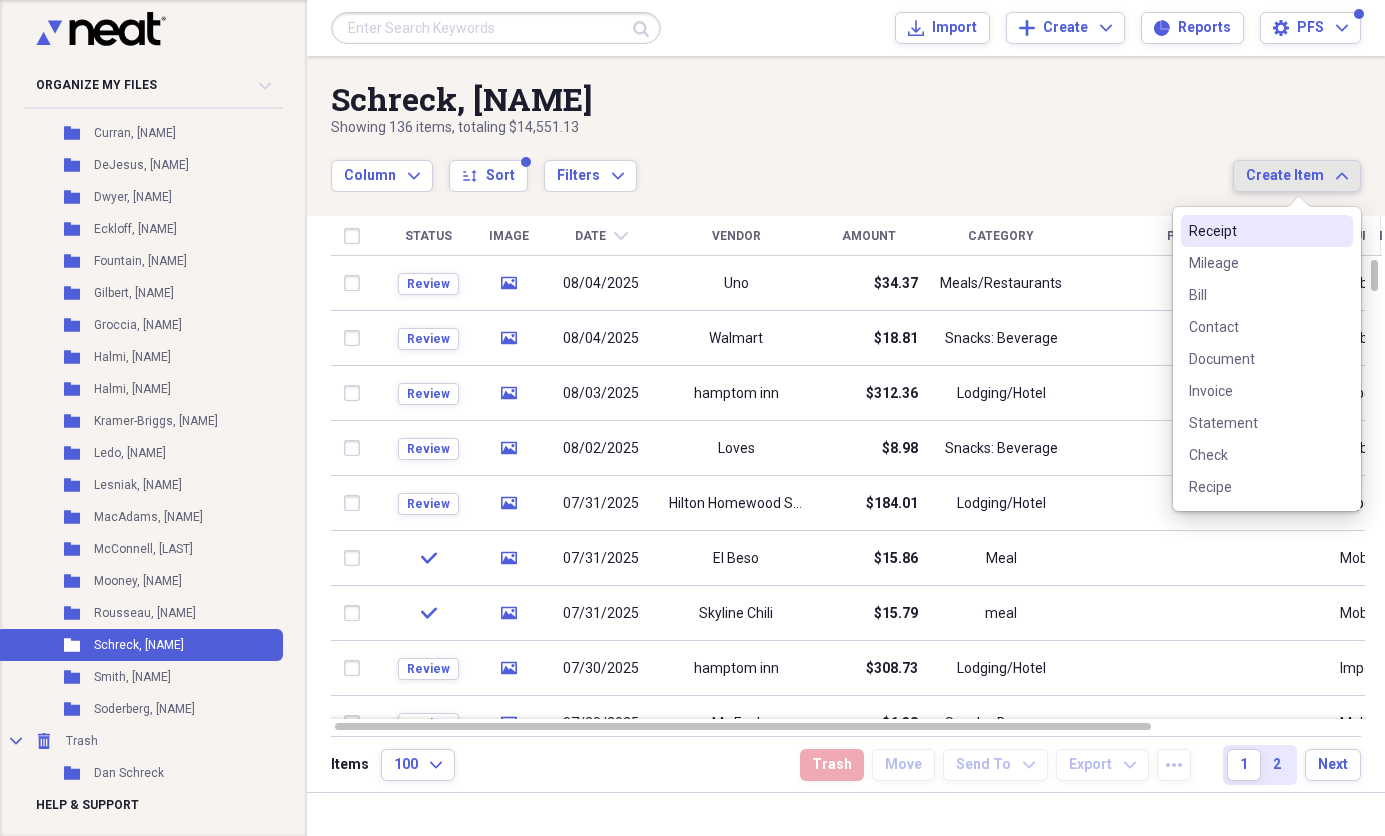 click on "Receipt" at bounding box center [1267, 231] 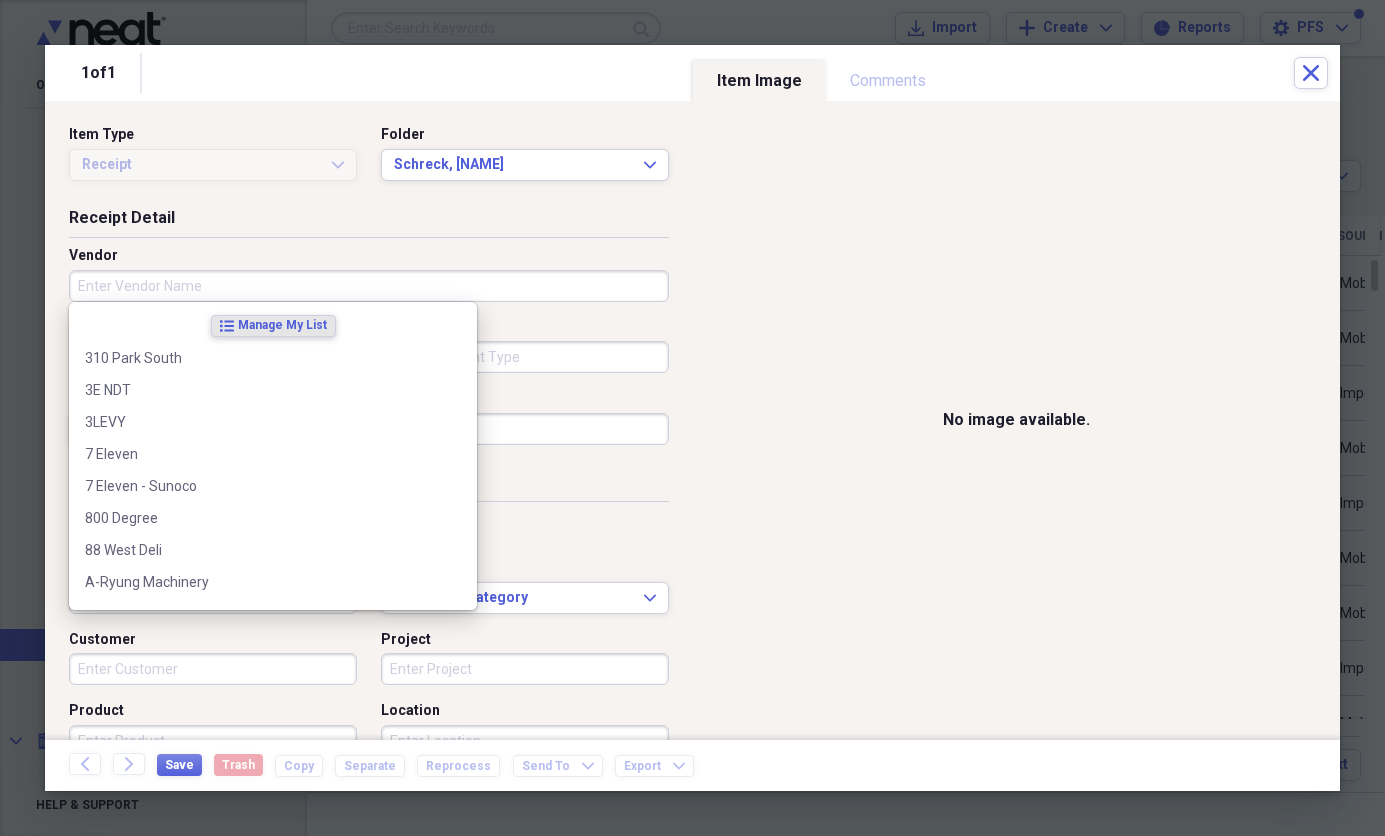 click on "Vendor" at bounding box center [369, 286] 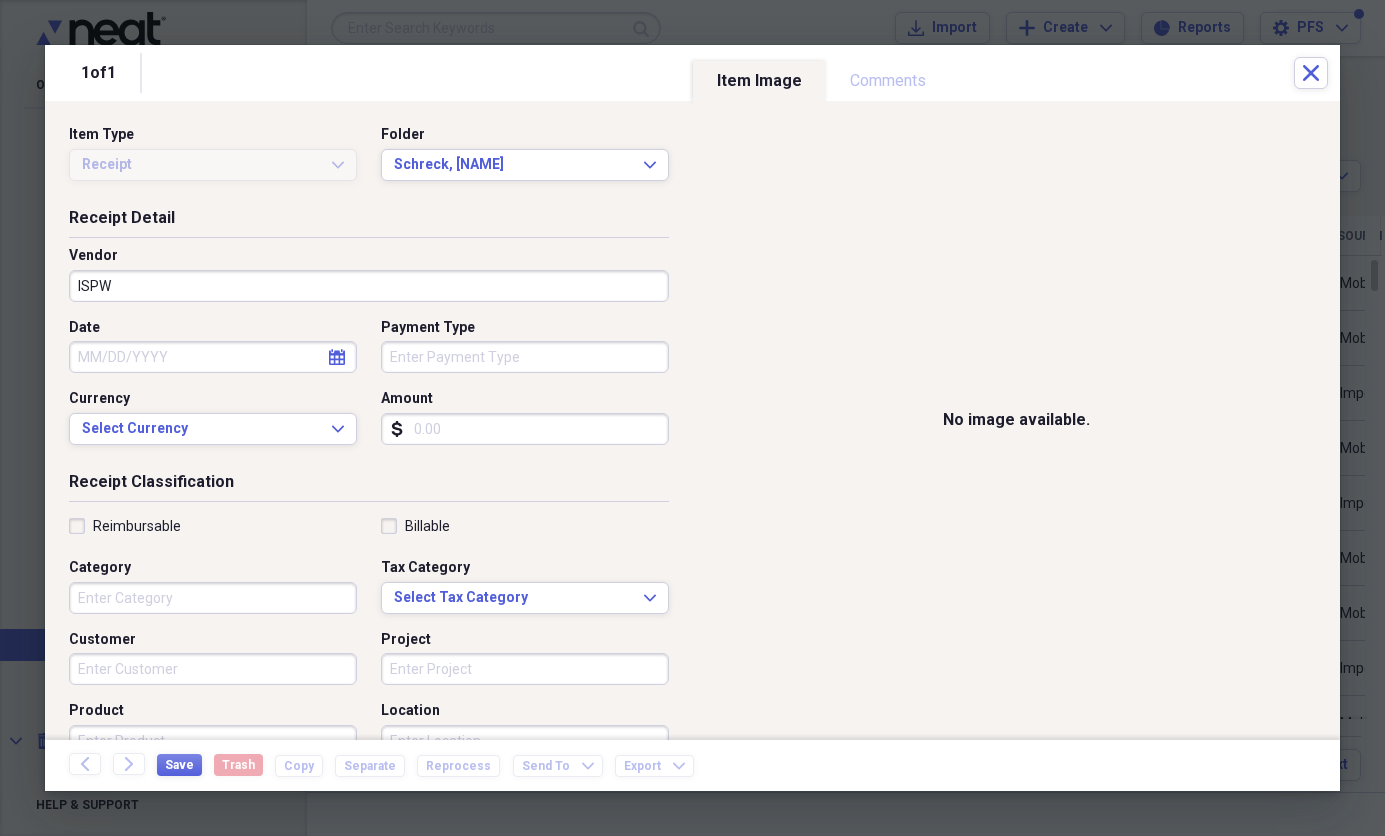 type on "ISPW" 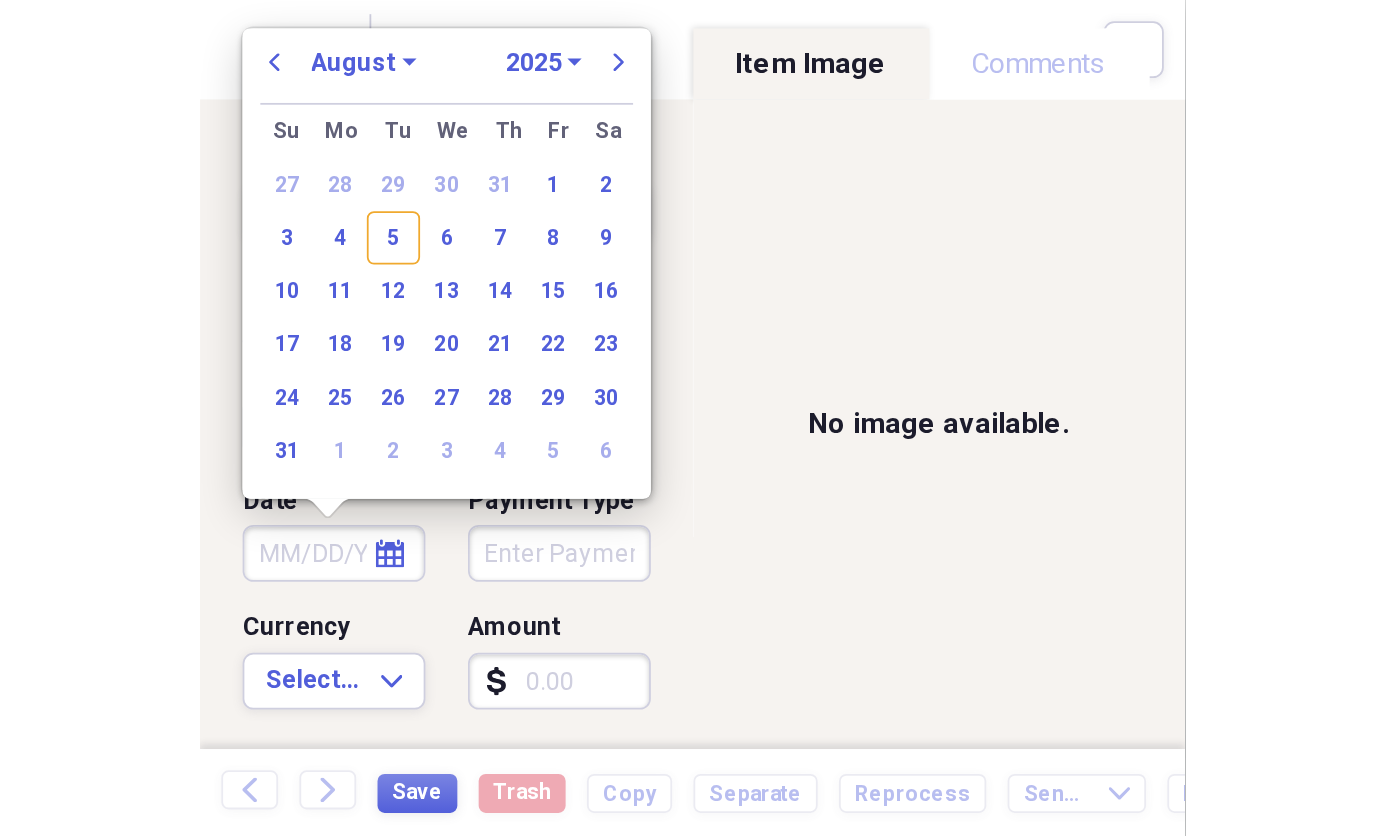 scroll, scrollTop: 266, scrollLeft: 0, axis: vertical 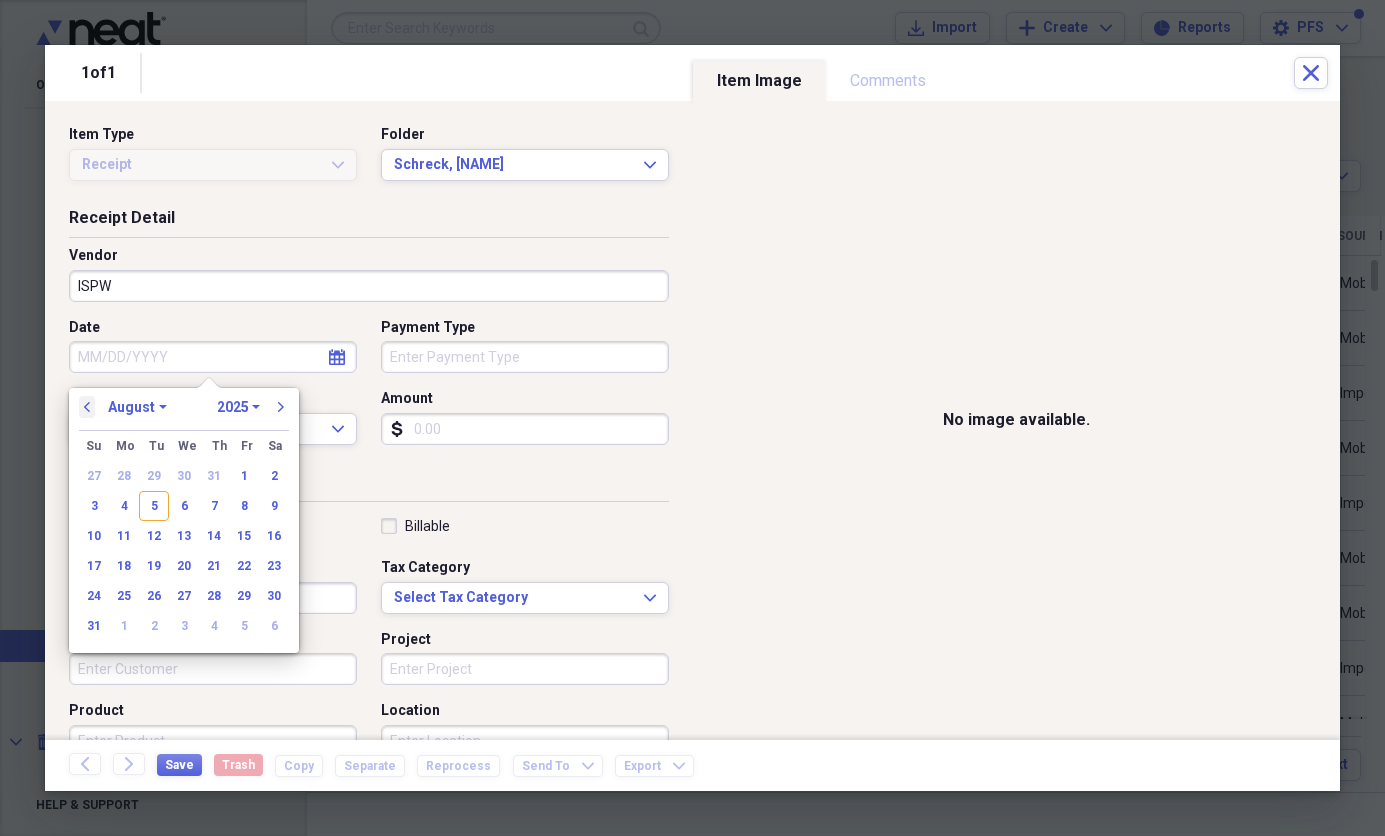 click on "previous" at bounding box center [87, 407] 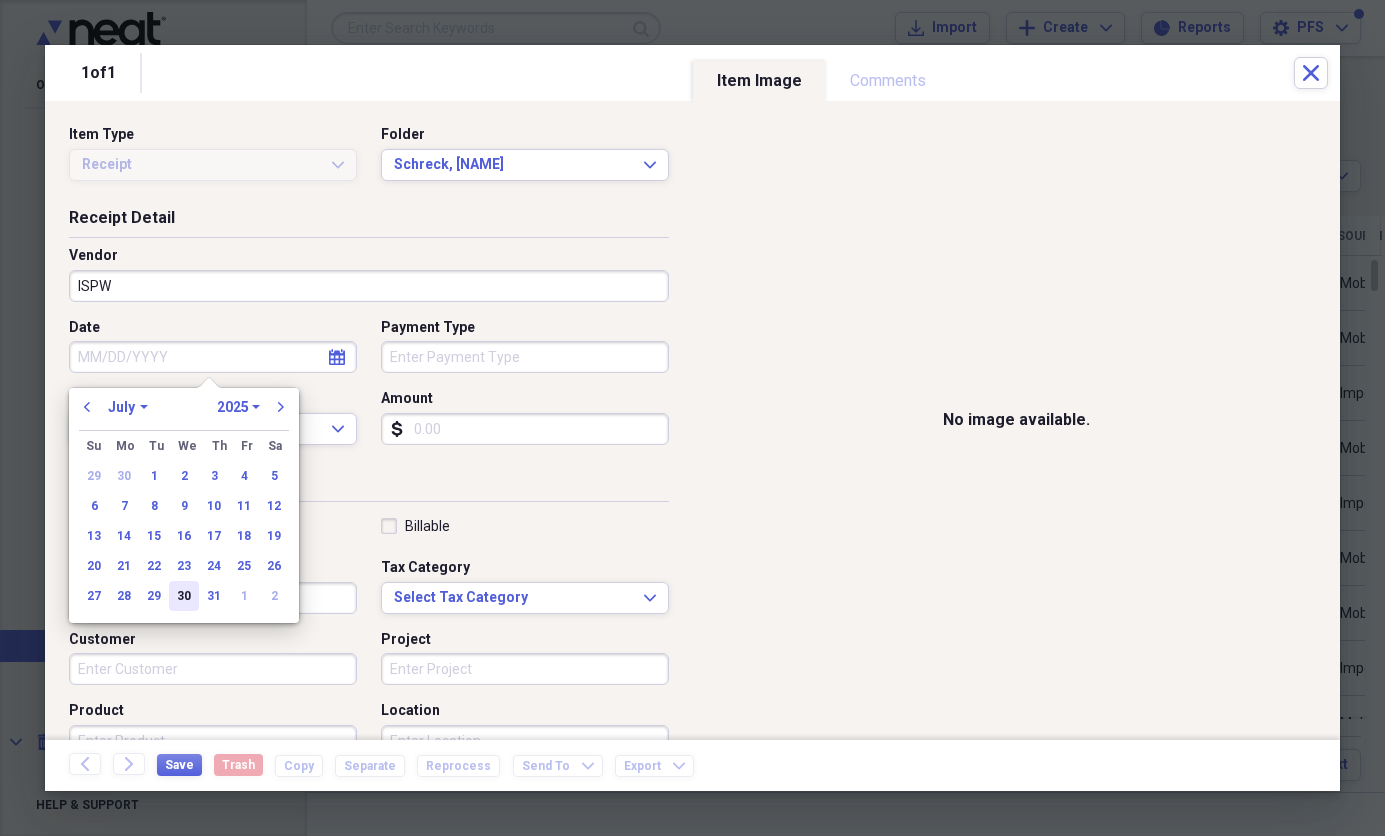 click on "30" at bounding box center (184, 596) 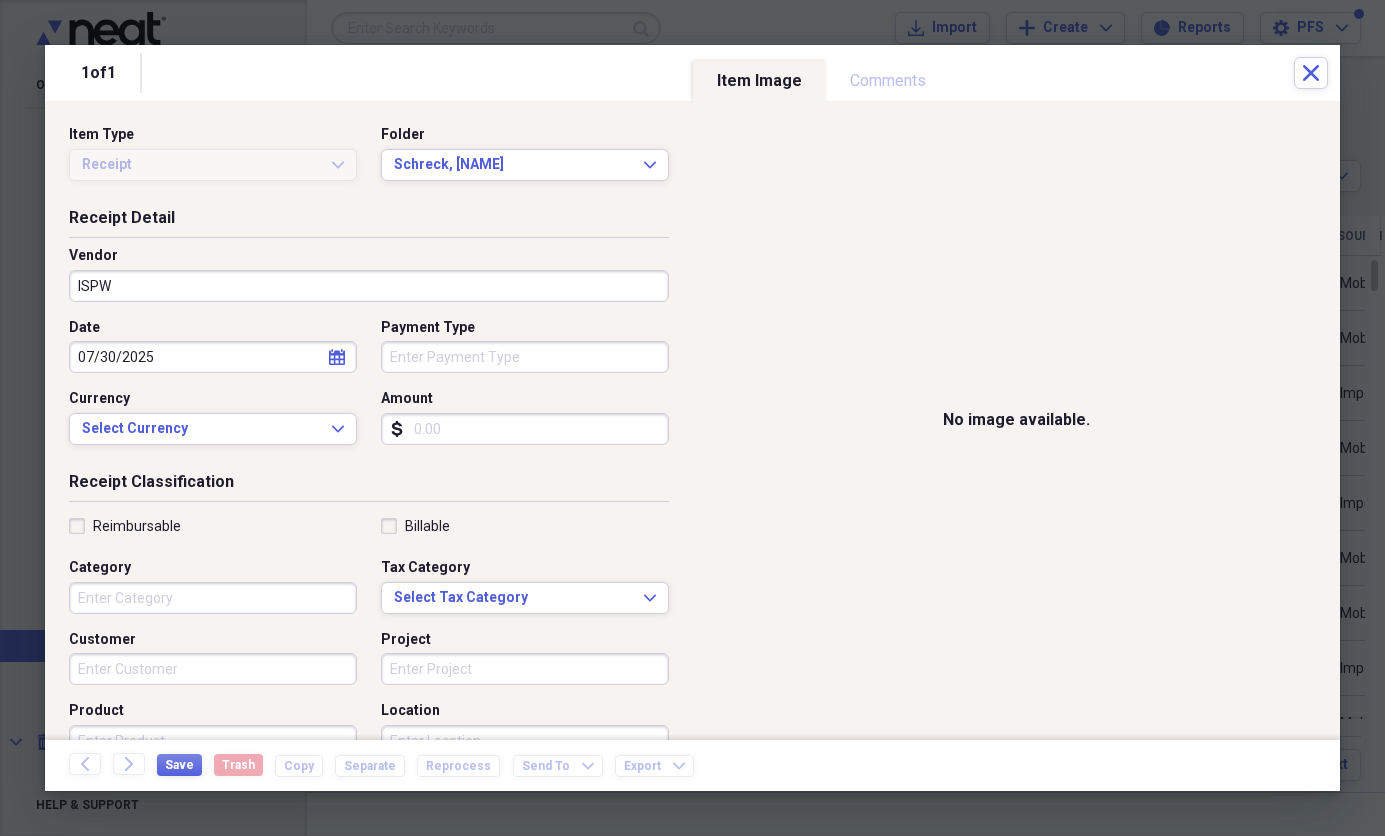 click on "Payment Type" at bounding box center [525, 357] 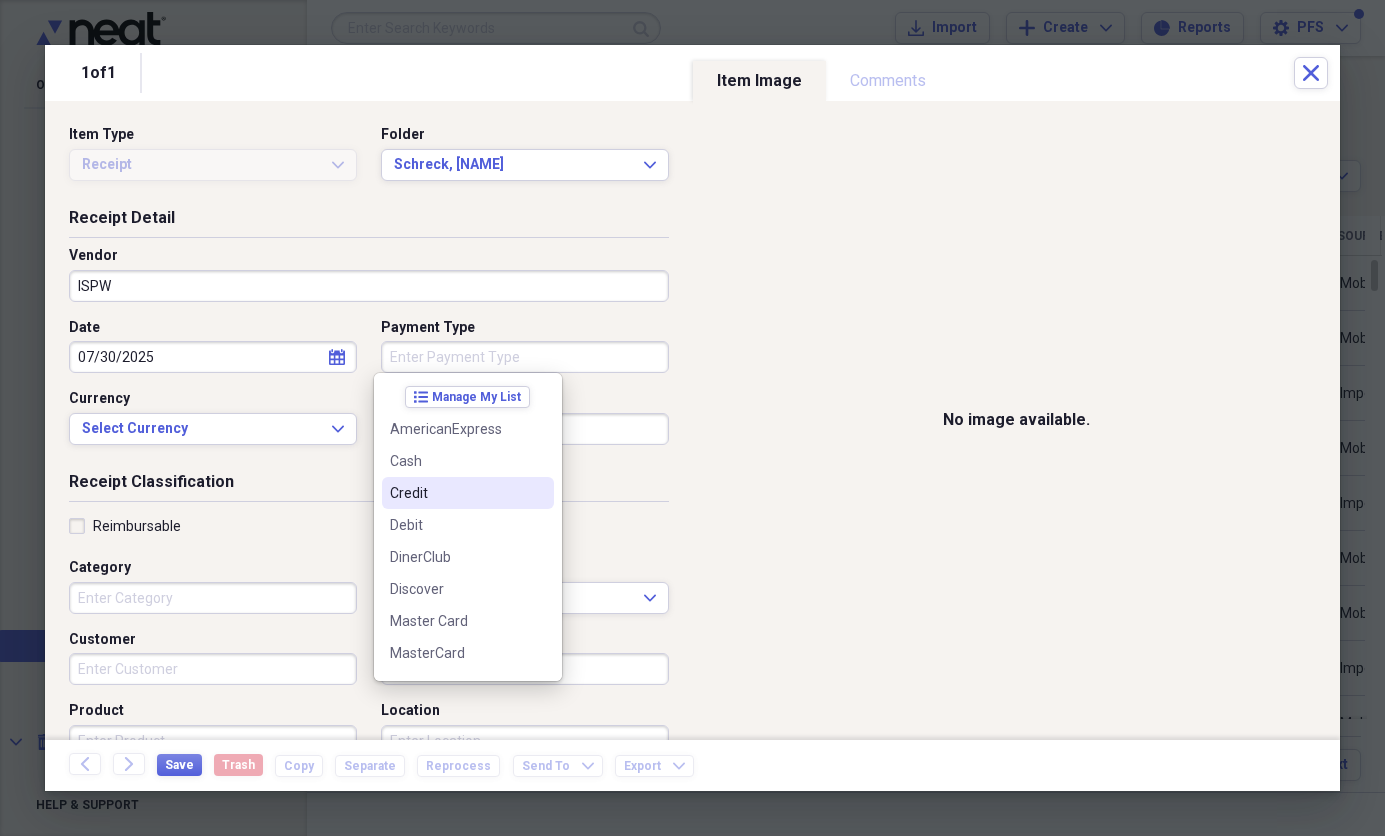 click on "Credit" at bounding box center [456, 493] 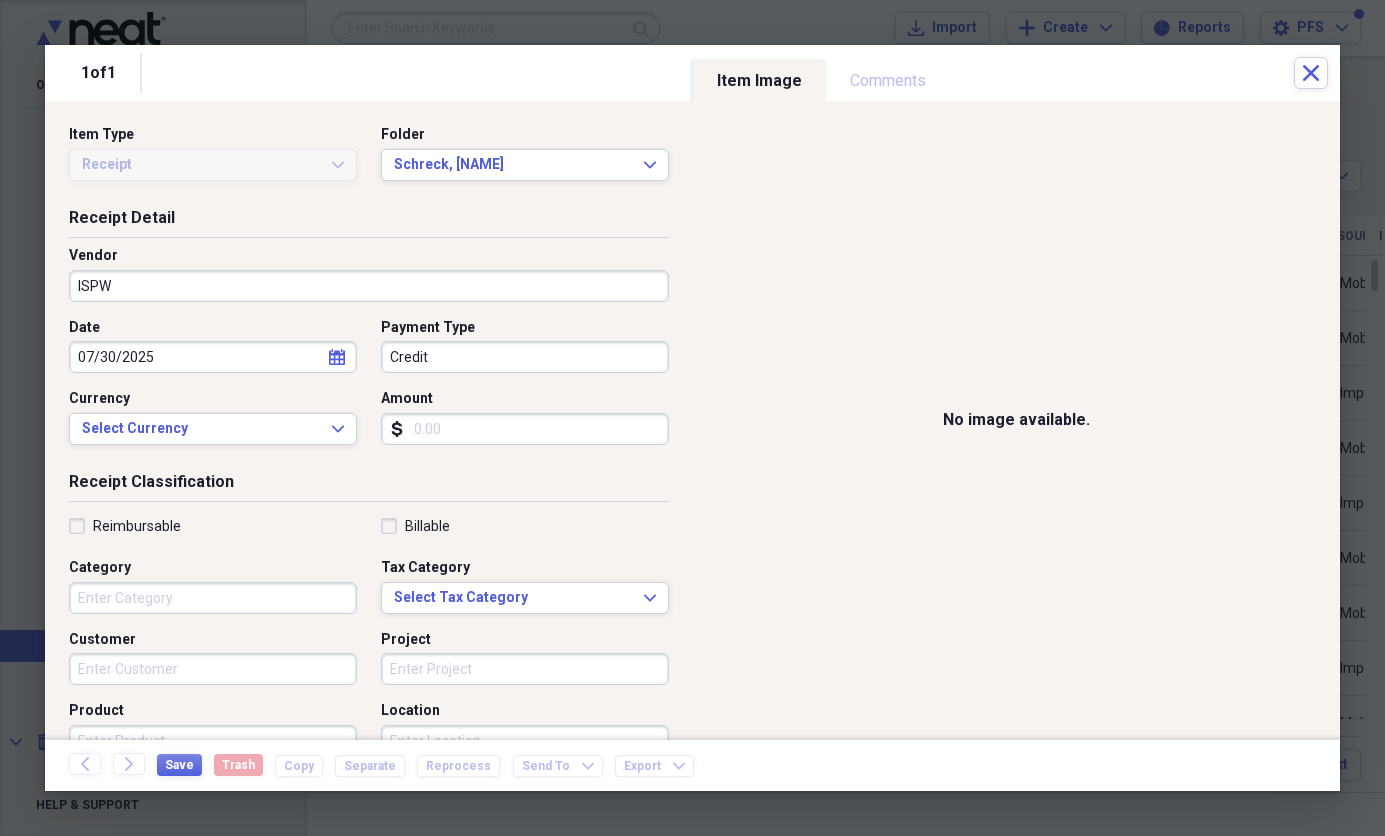click on "Amount" at bounding box center [525, 429] 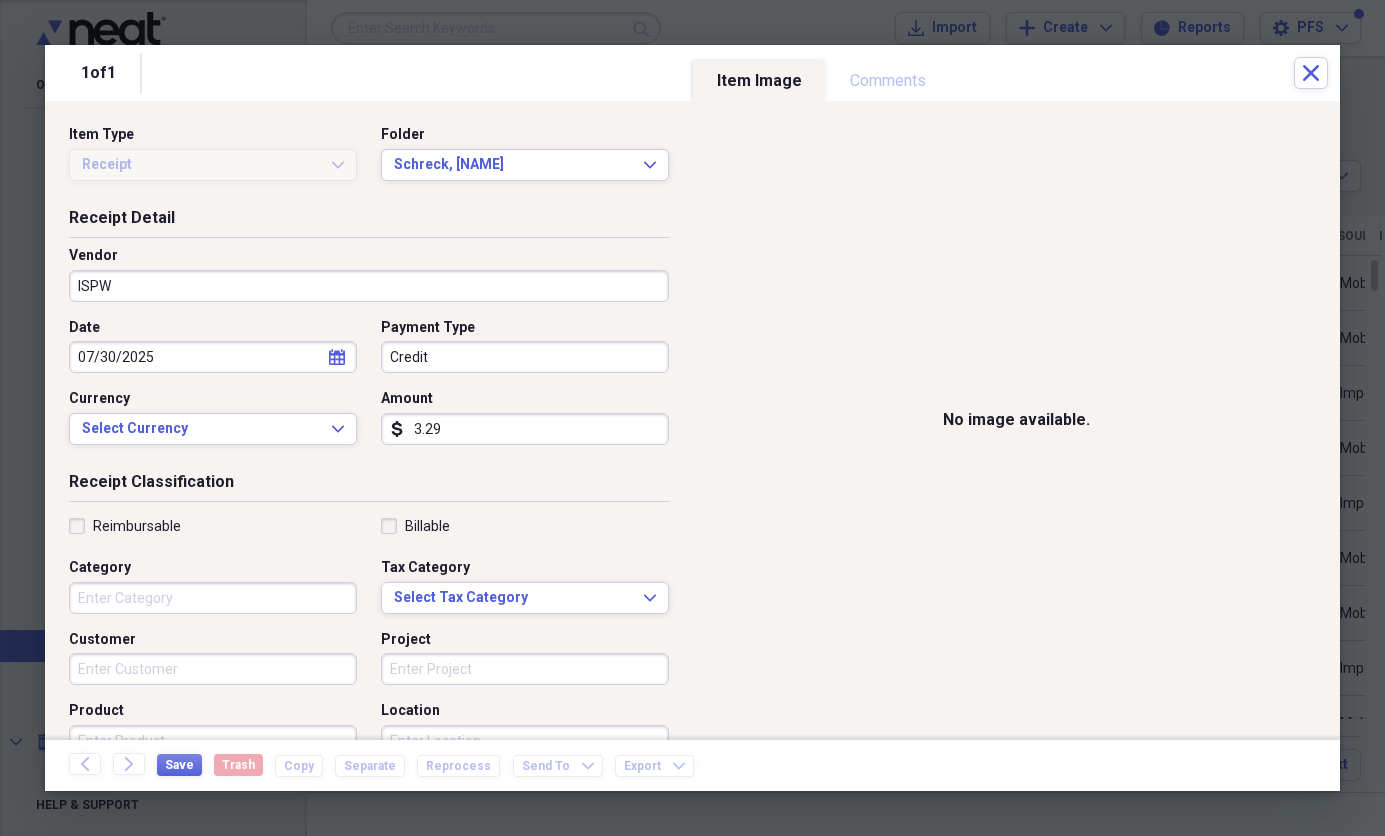 click on "3.29" at bounding box center [525, 429] 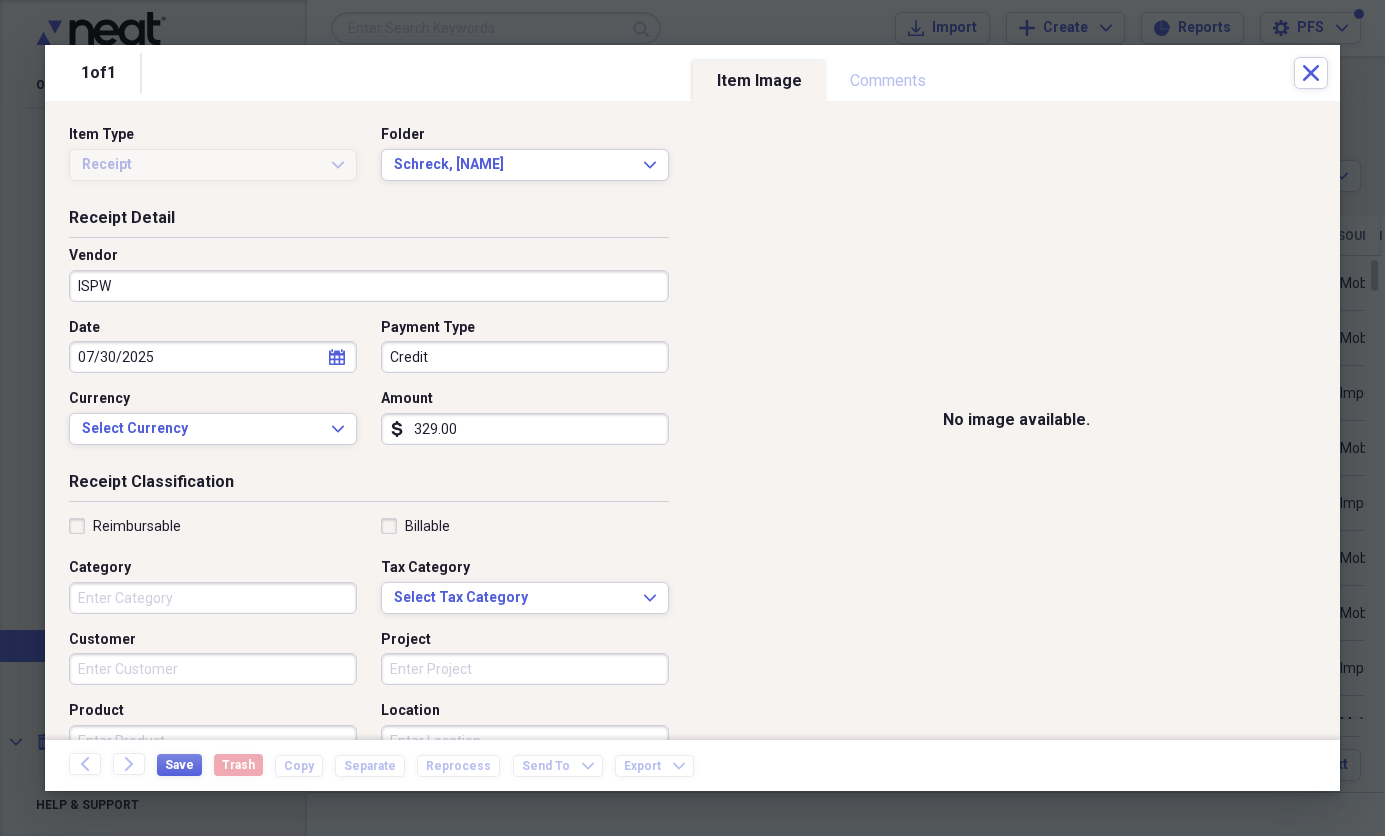 type on "329.00" 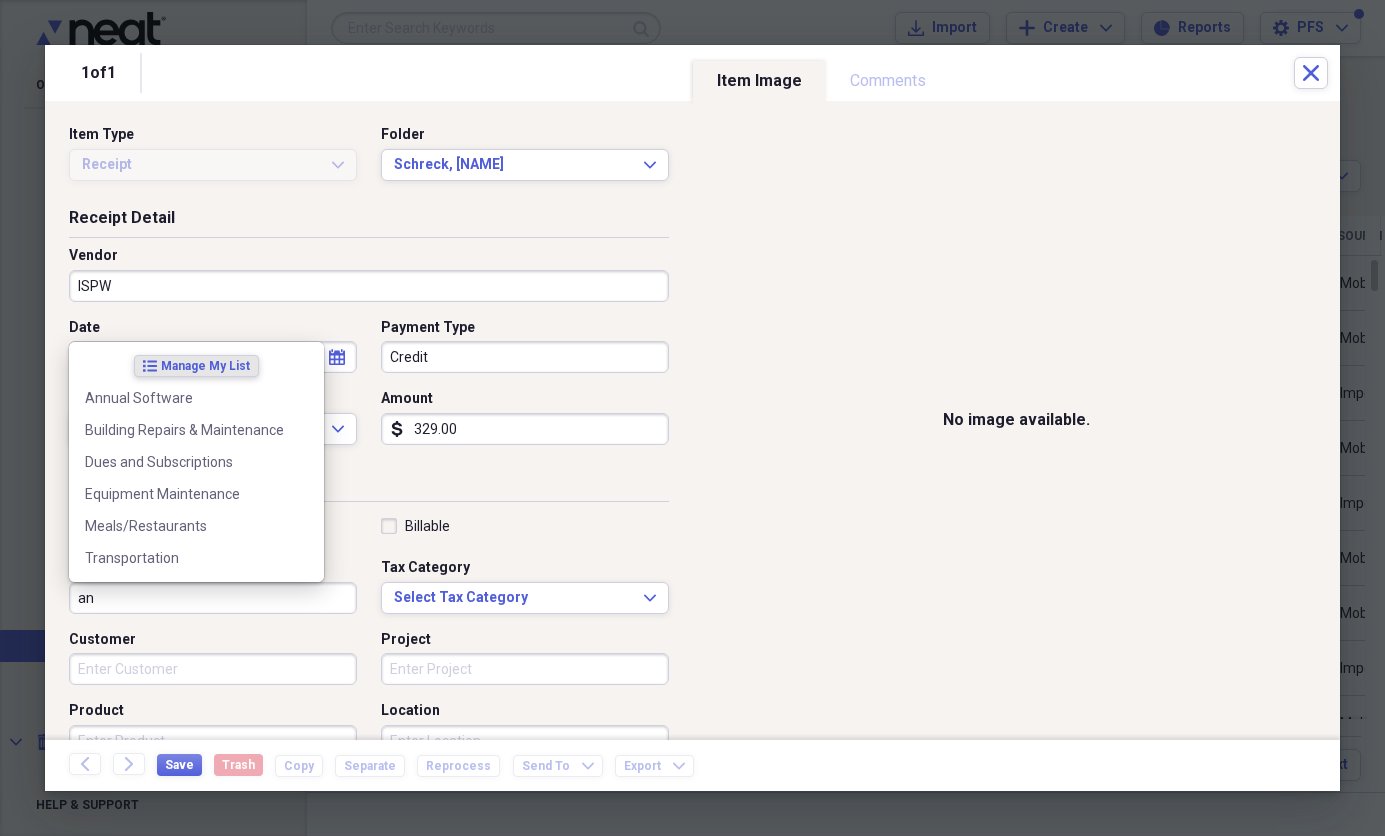 type on "a" 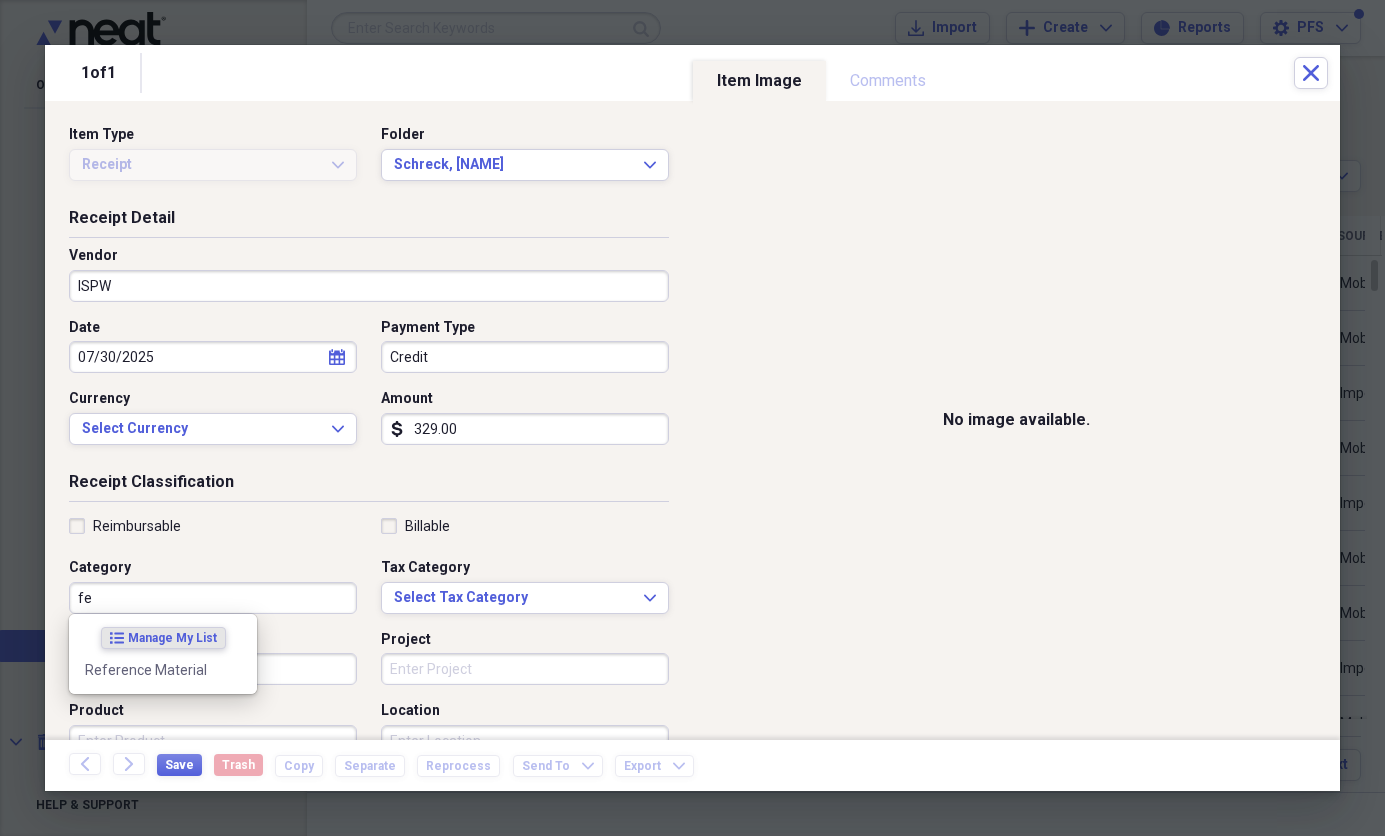 type on "f" 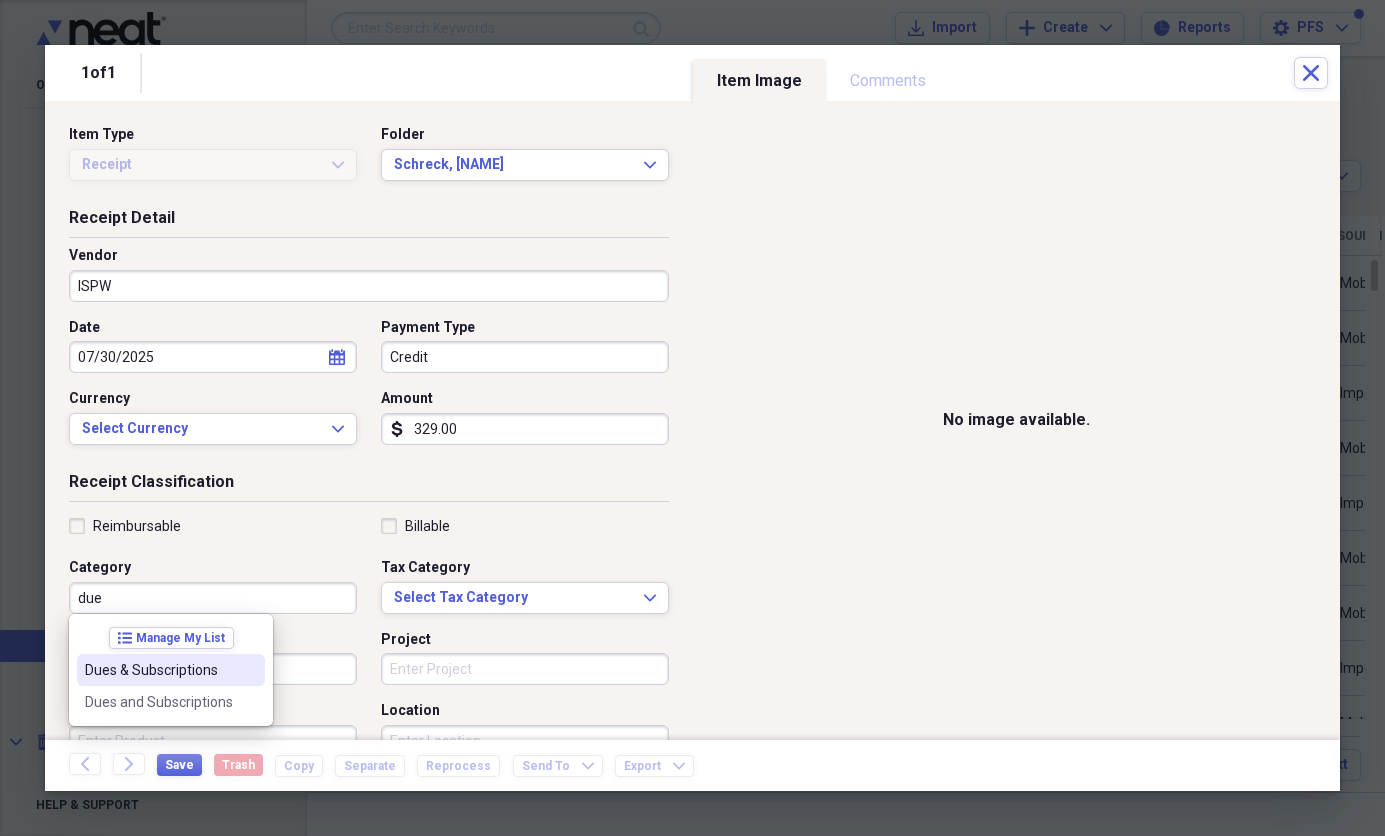 click on "Dues & Subscriptions" at bounding box center [159, 670] 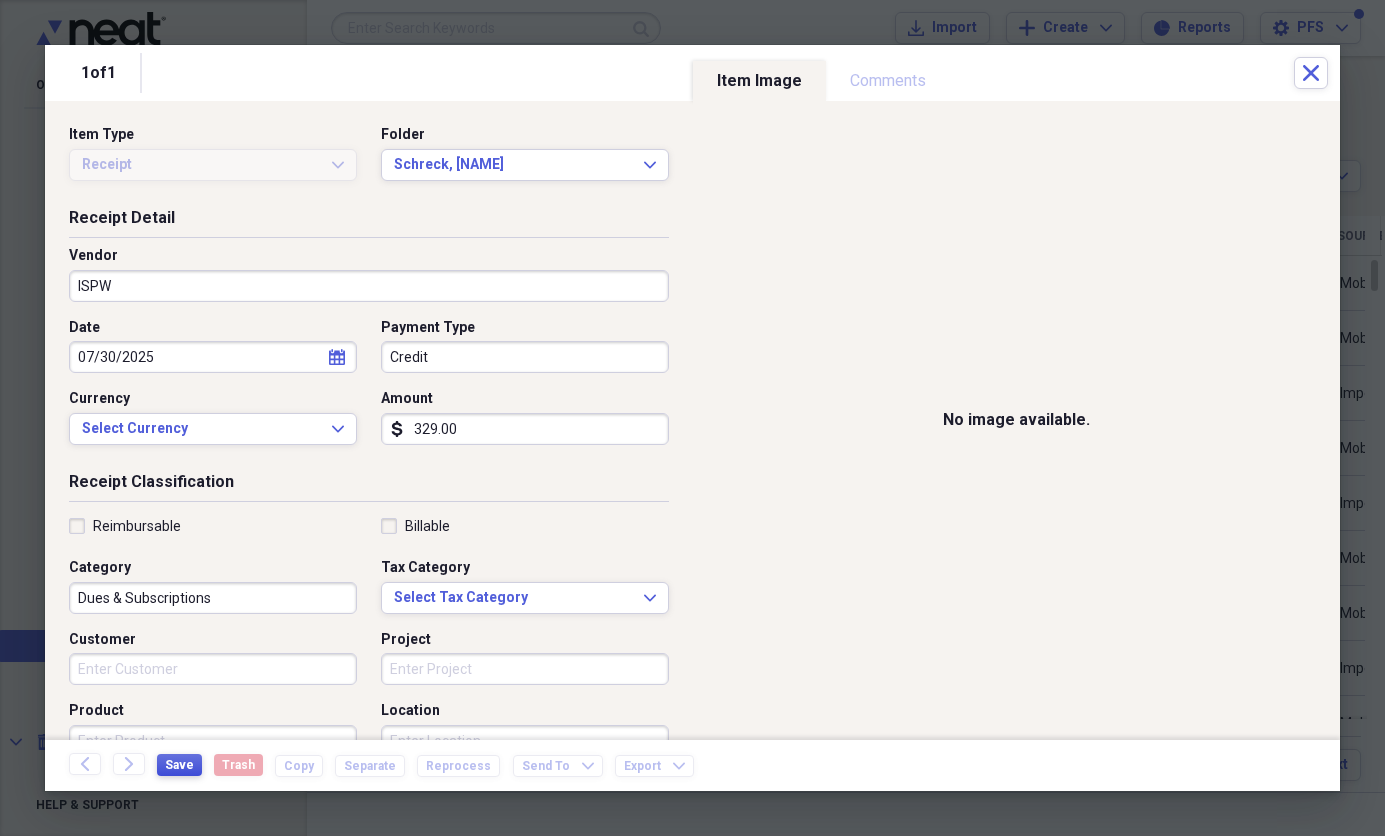 click on "Save" at bounding box center (179, 765) 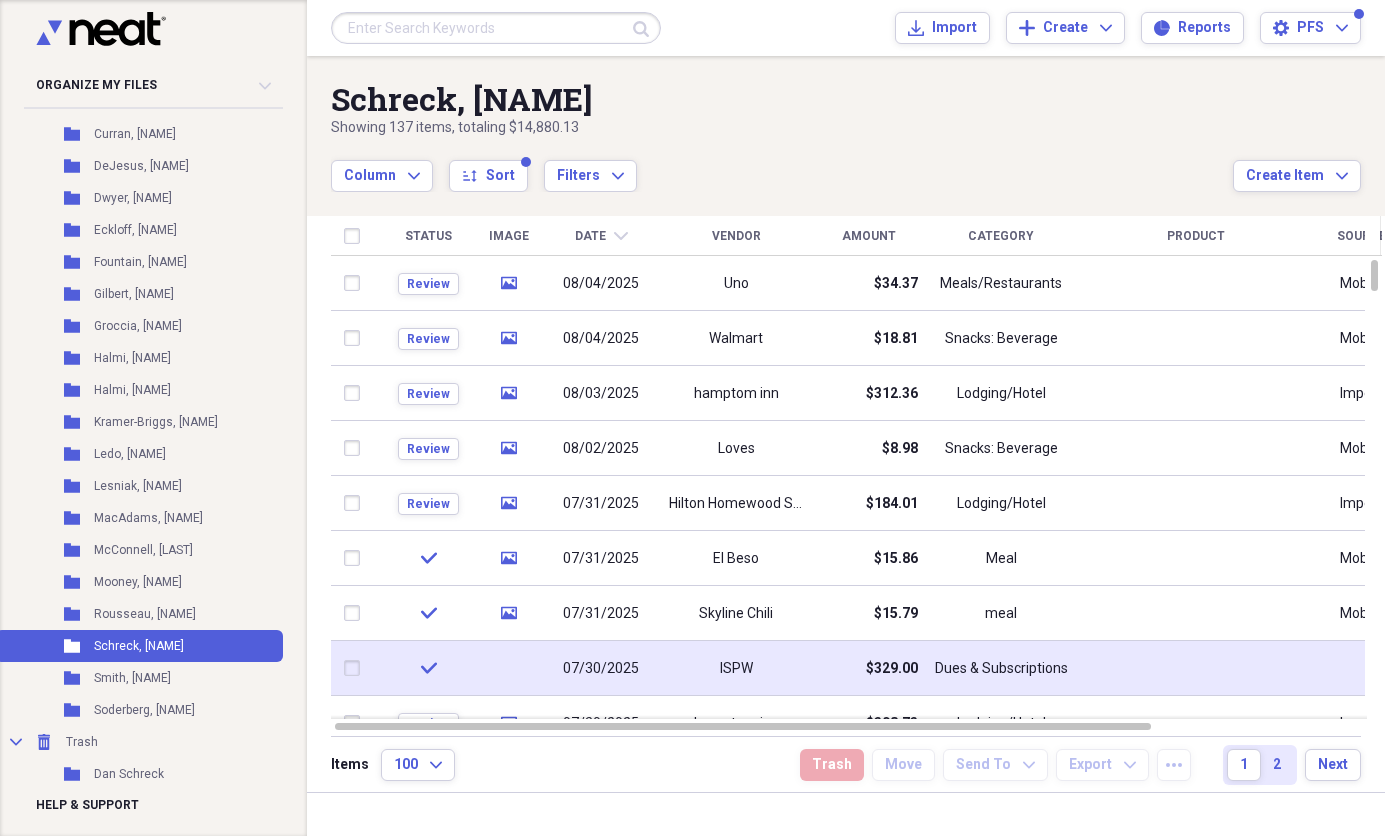 click on "ISPW" at bounding box center (736, 669) 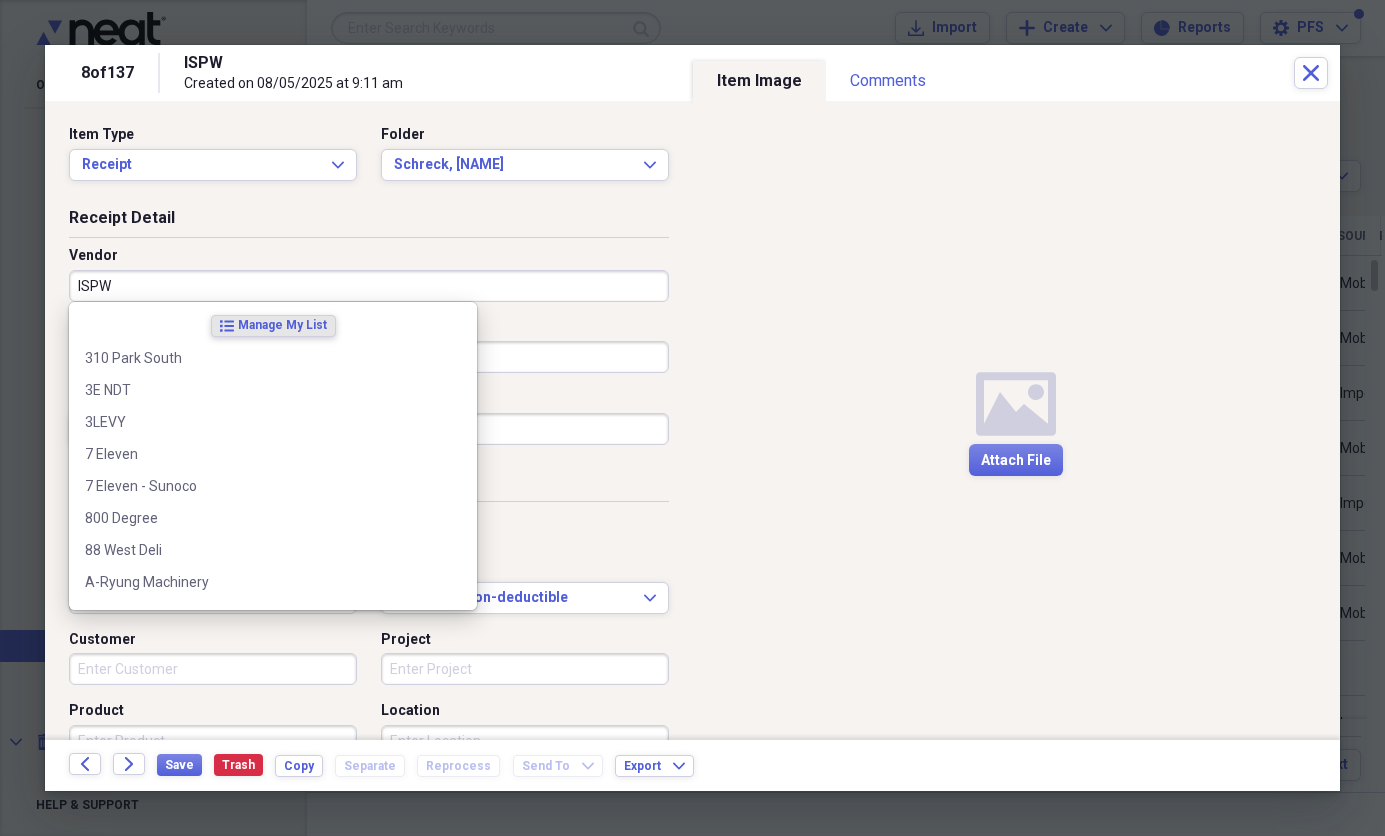 click on "ISPW" at bounding box center [369, 286] 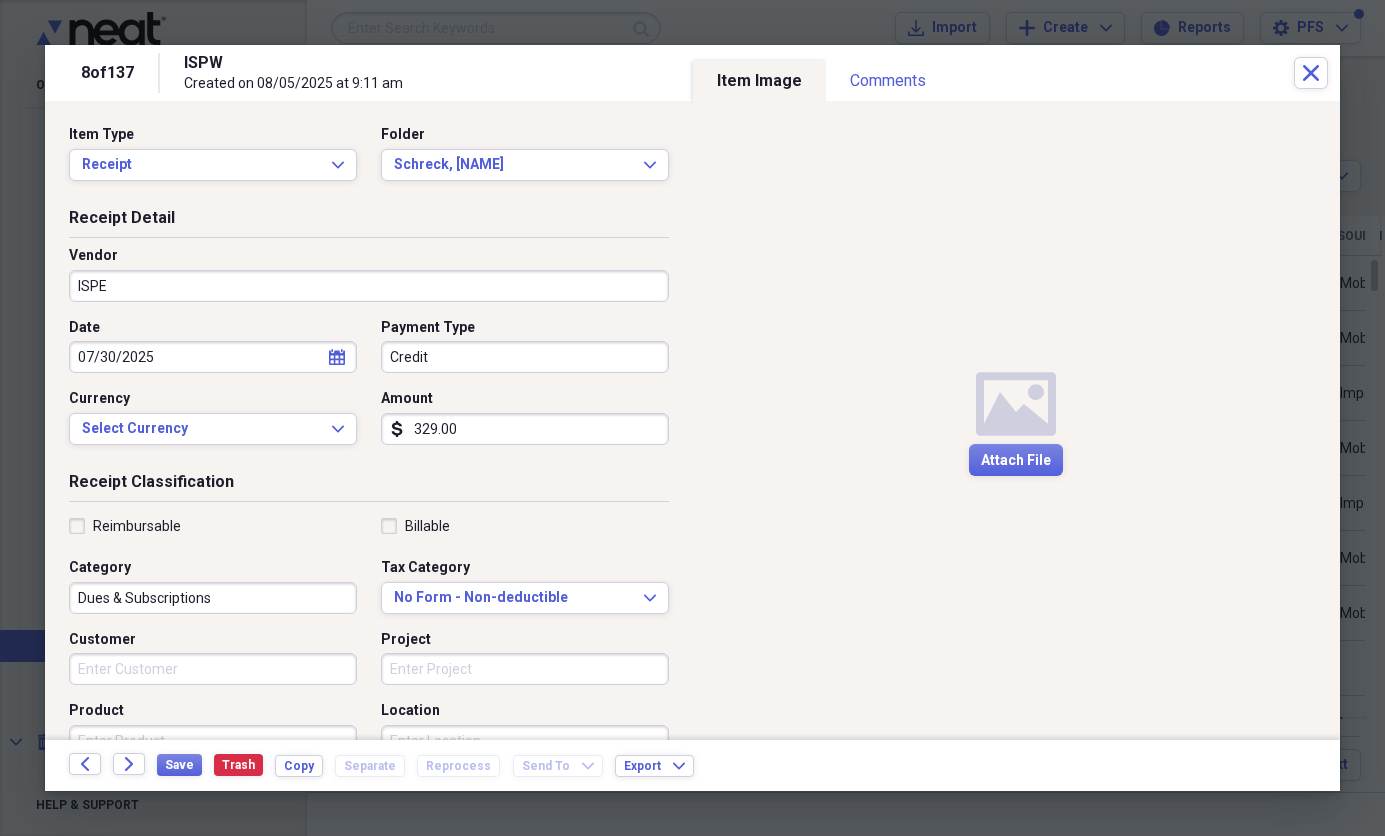 scroll, scrollTop: 266, scrollLeft: 0, axis: vertical 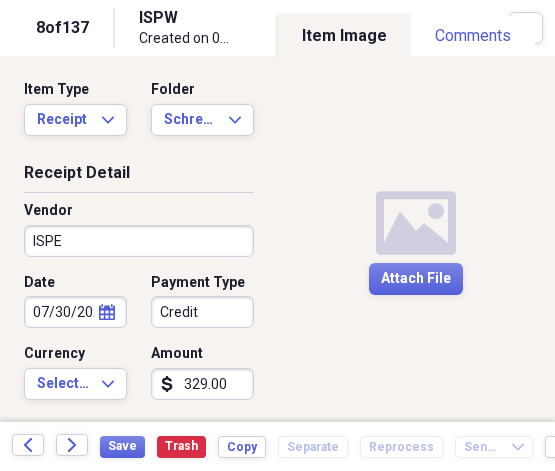 type on "ISPE" 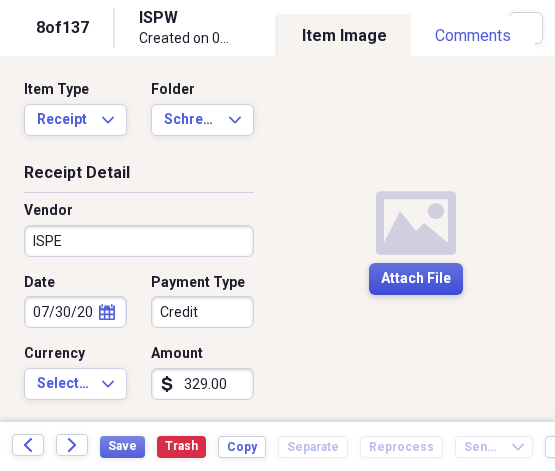 click on "Attach File" at bounding box center [416, 279] 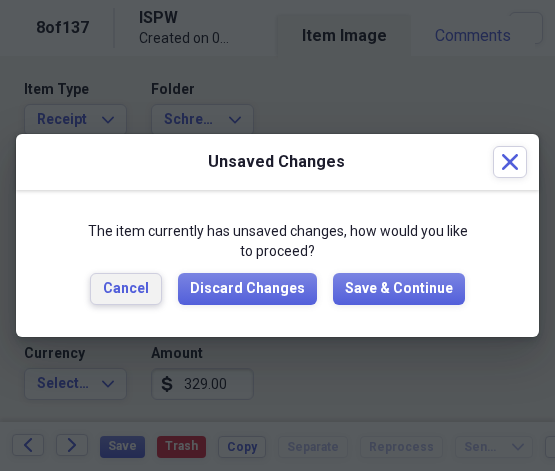 click on "Cancel" at bounding box center (126, 289) 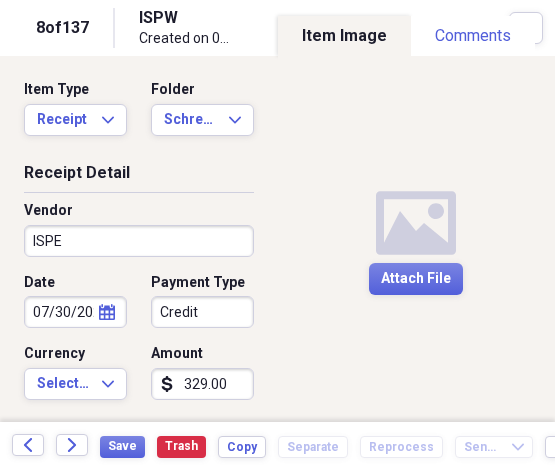 click on "ISPW Created on [DATE] at [TIME]" at bounding box center (324, 28) 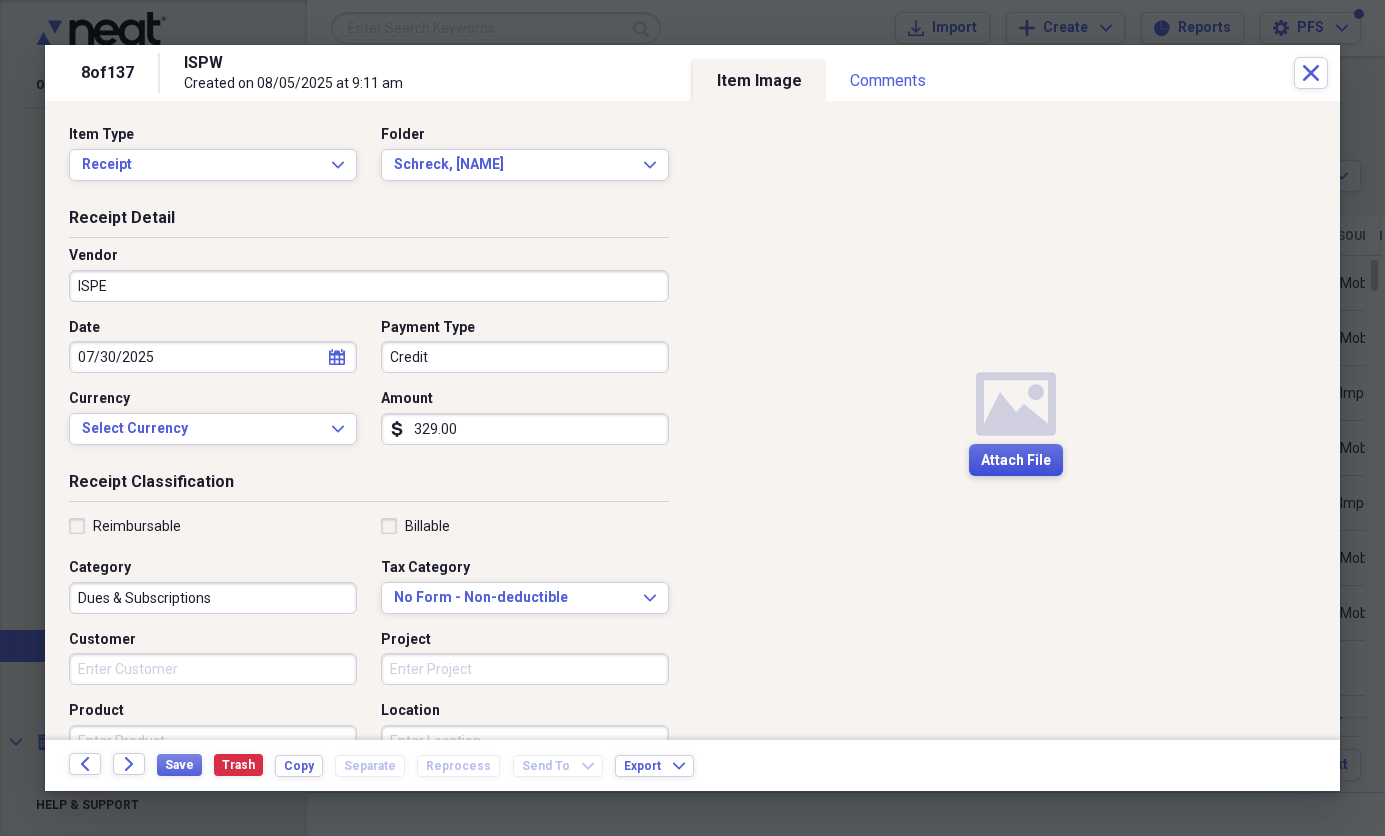 click on "Attach File" at bounding box center [1016, 460] 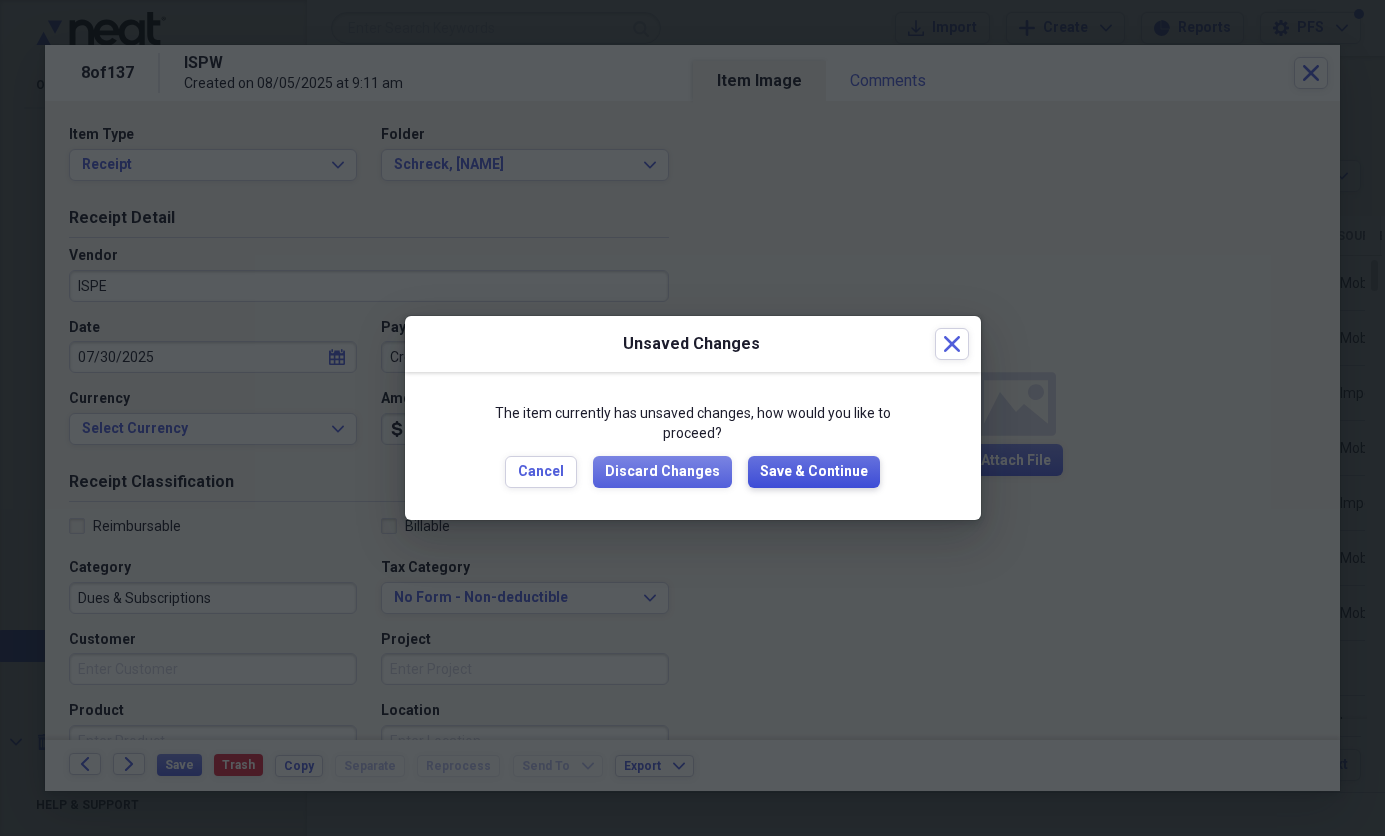 click on "Save & Continue" at bounding box center (814, 472) 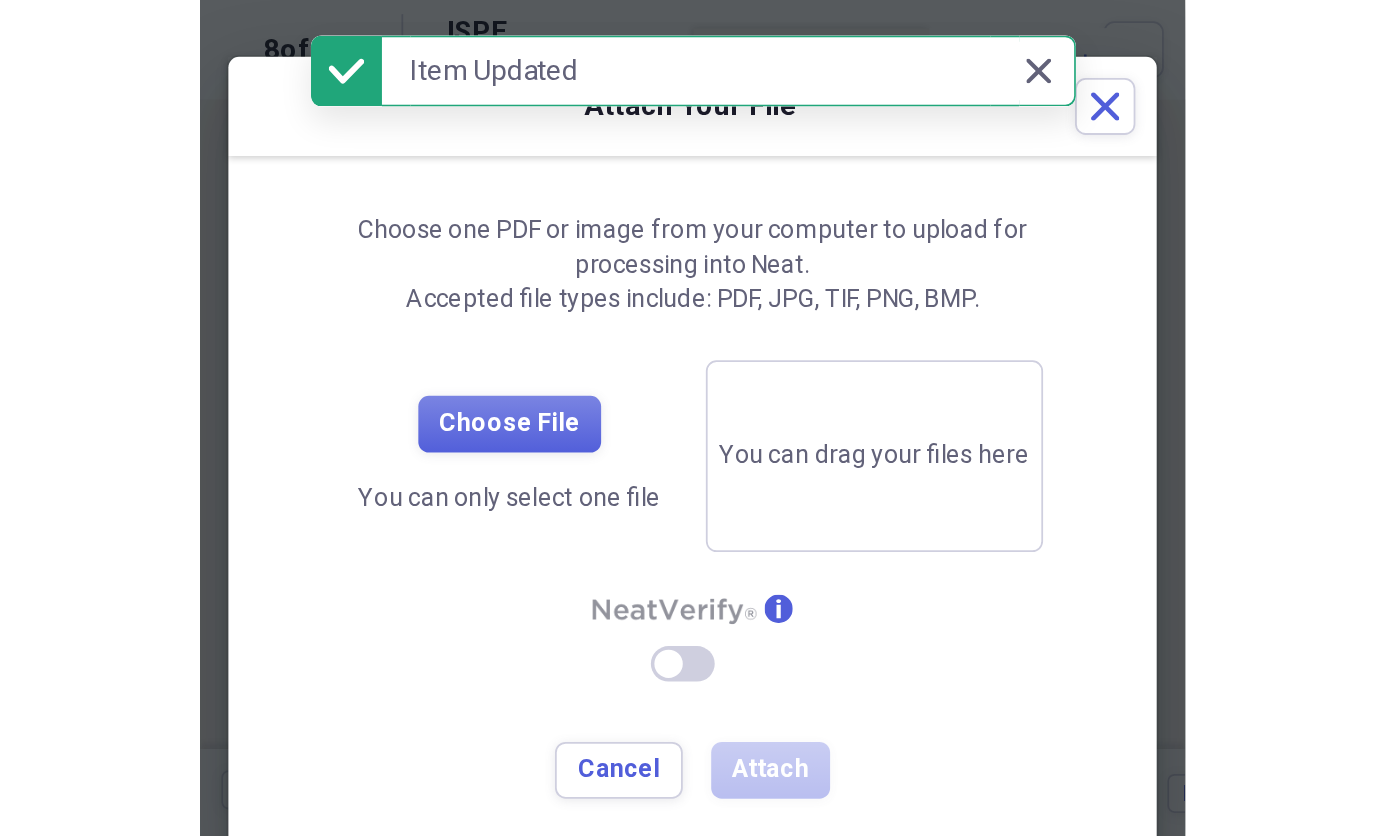 scroll, scrollTop: 266, scrollLeft: 0, axis: vertical 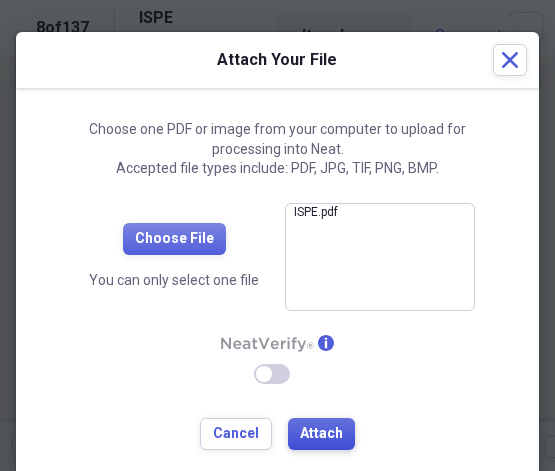 click on "Attach" at bounding box center (321, 434) 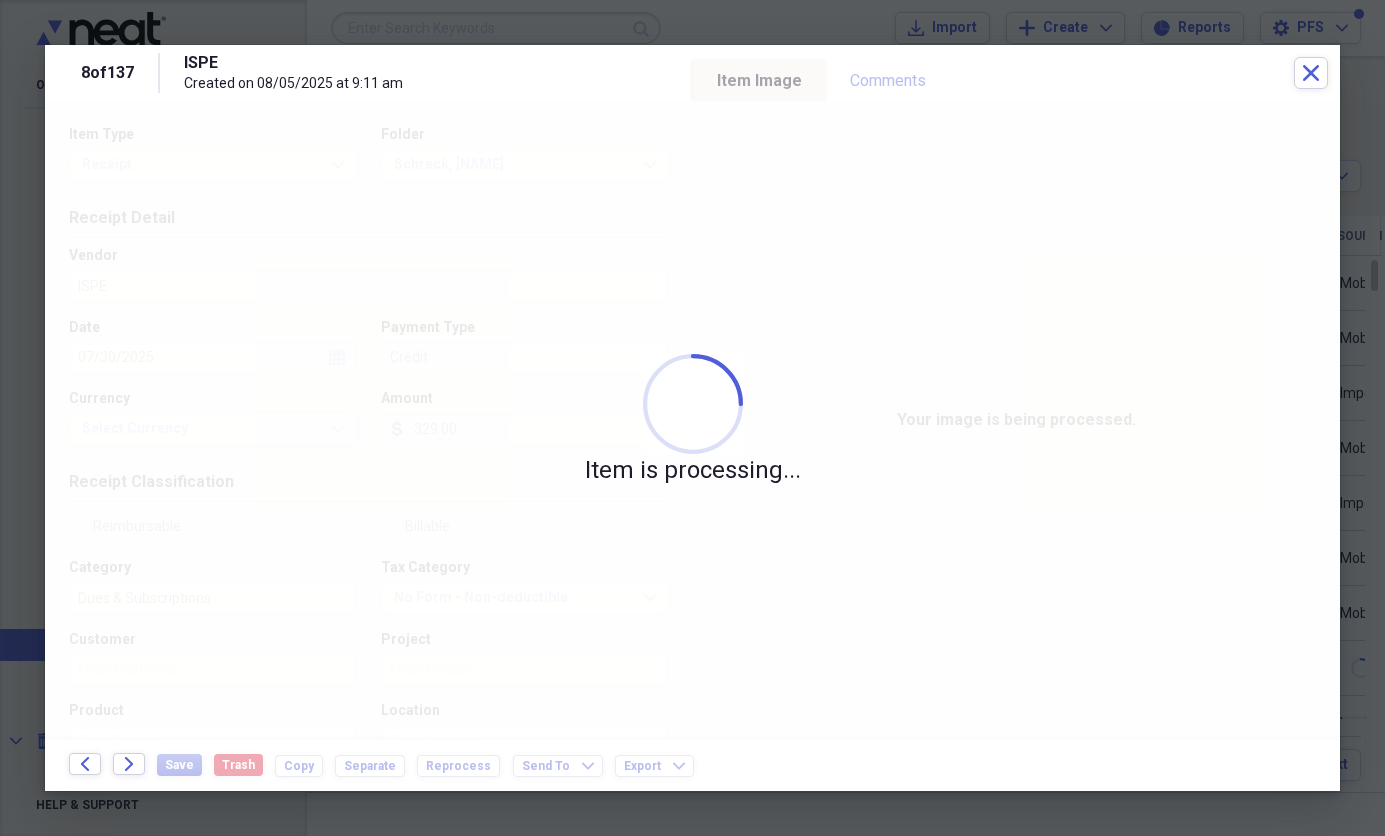 scroll, scrollTop: 255, scrollLeft: 0, axis: vertical 